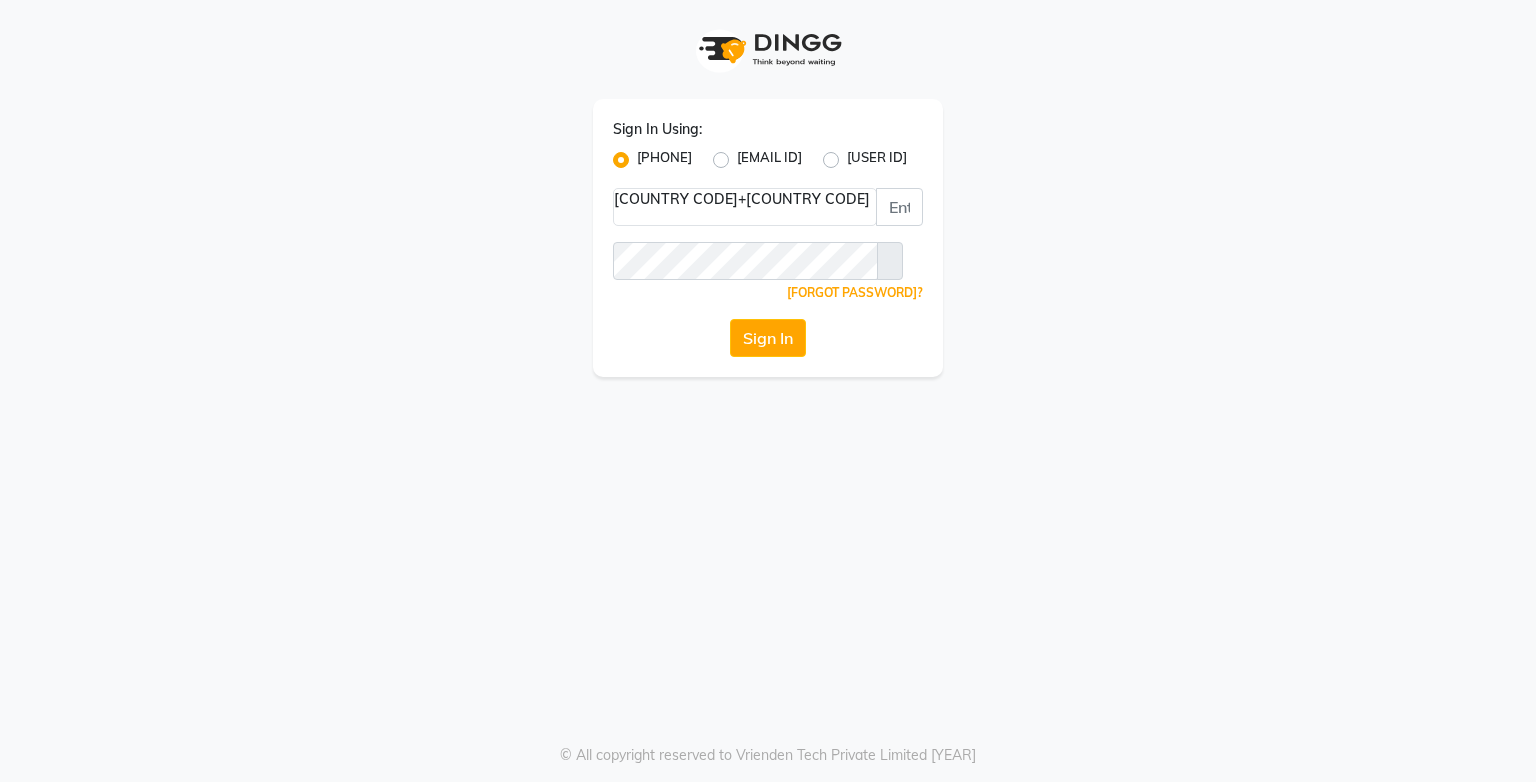 scroll, scrollTop: 0, scrollLeft: 0, axis: both 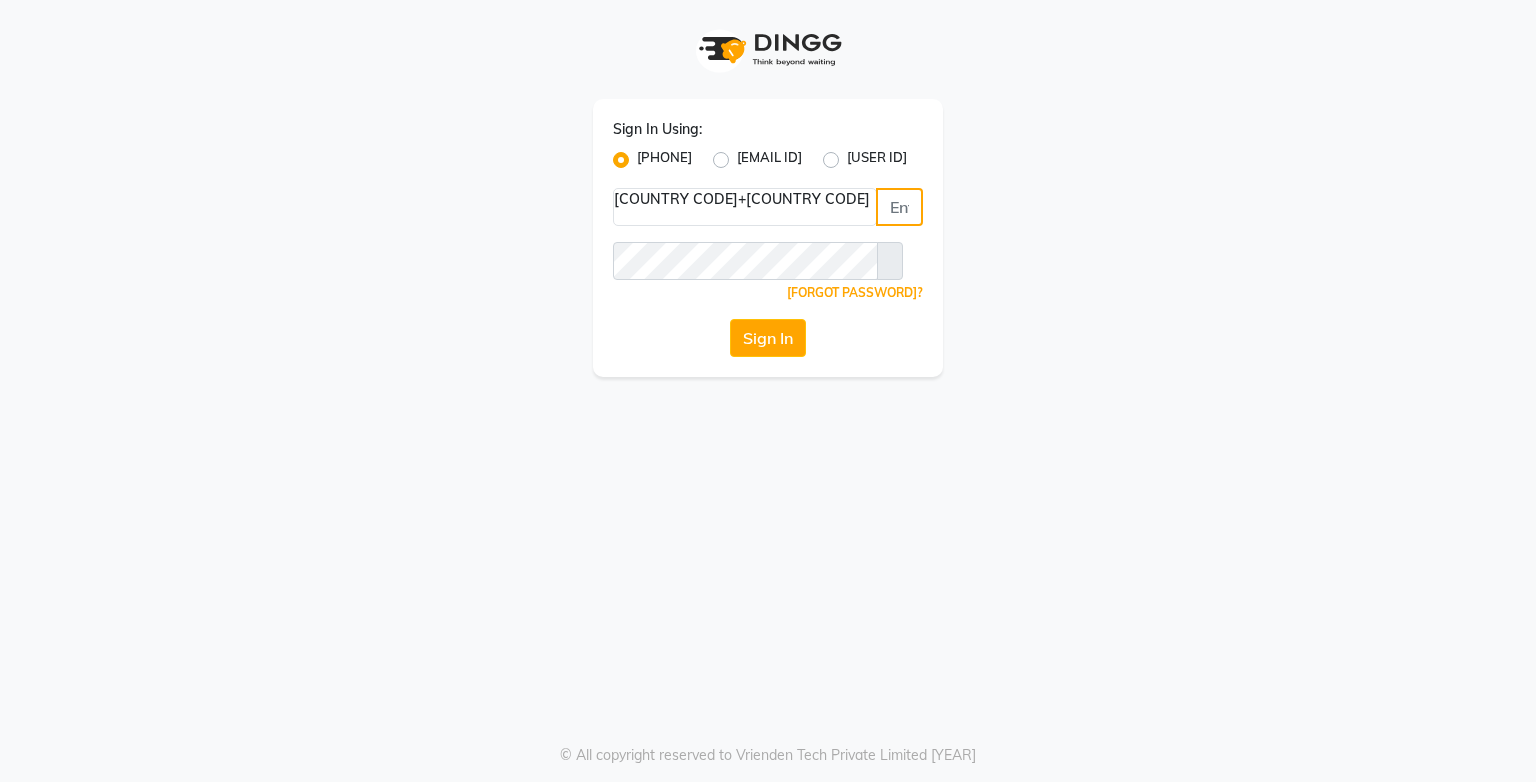 click at bounding box center [899, 207] 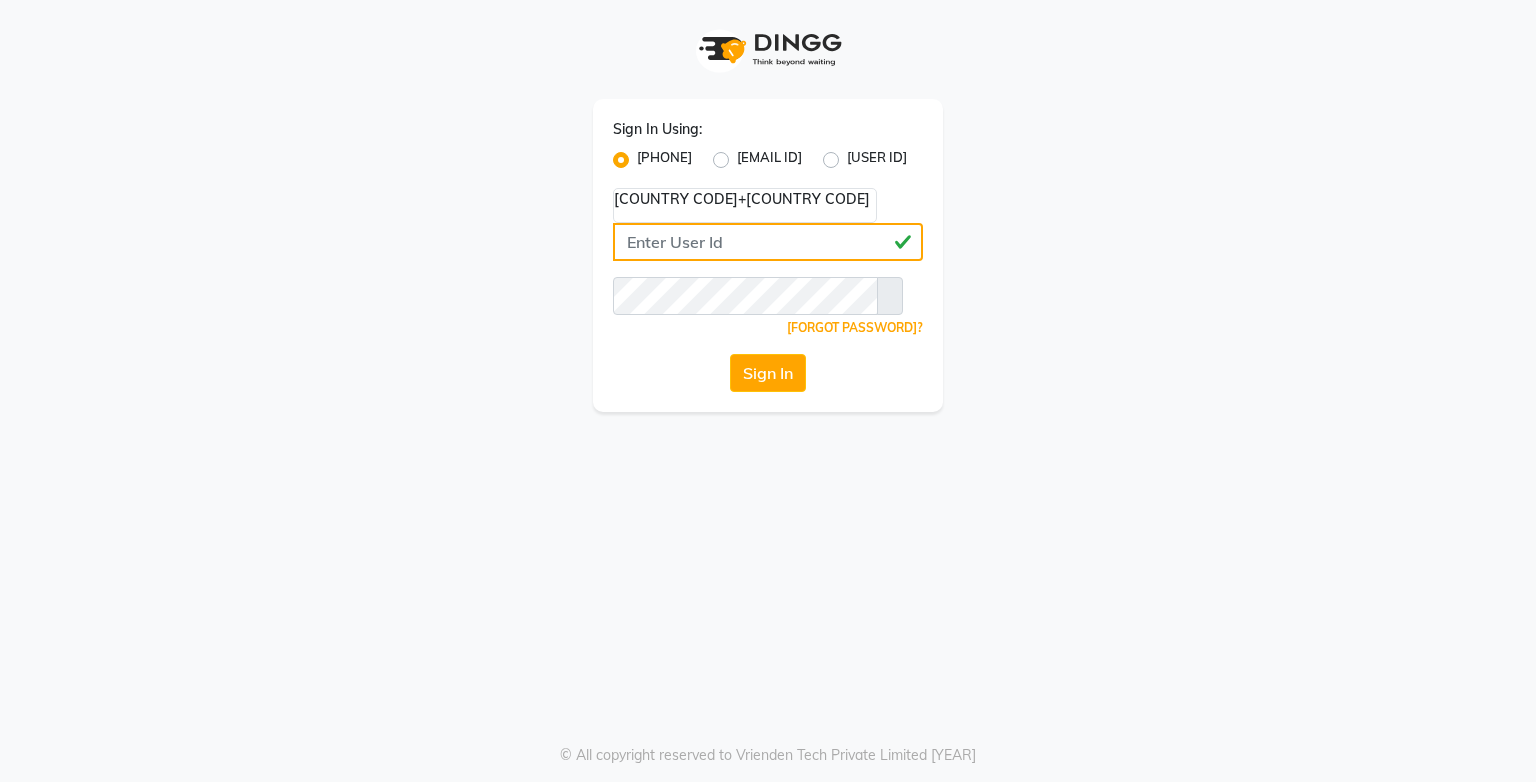 type on "[PHONE]" 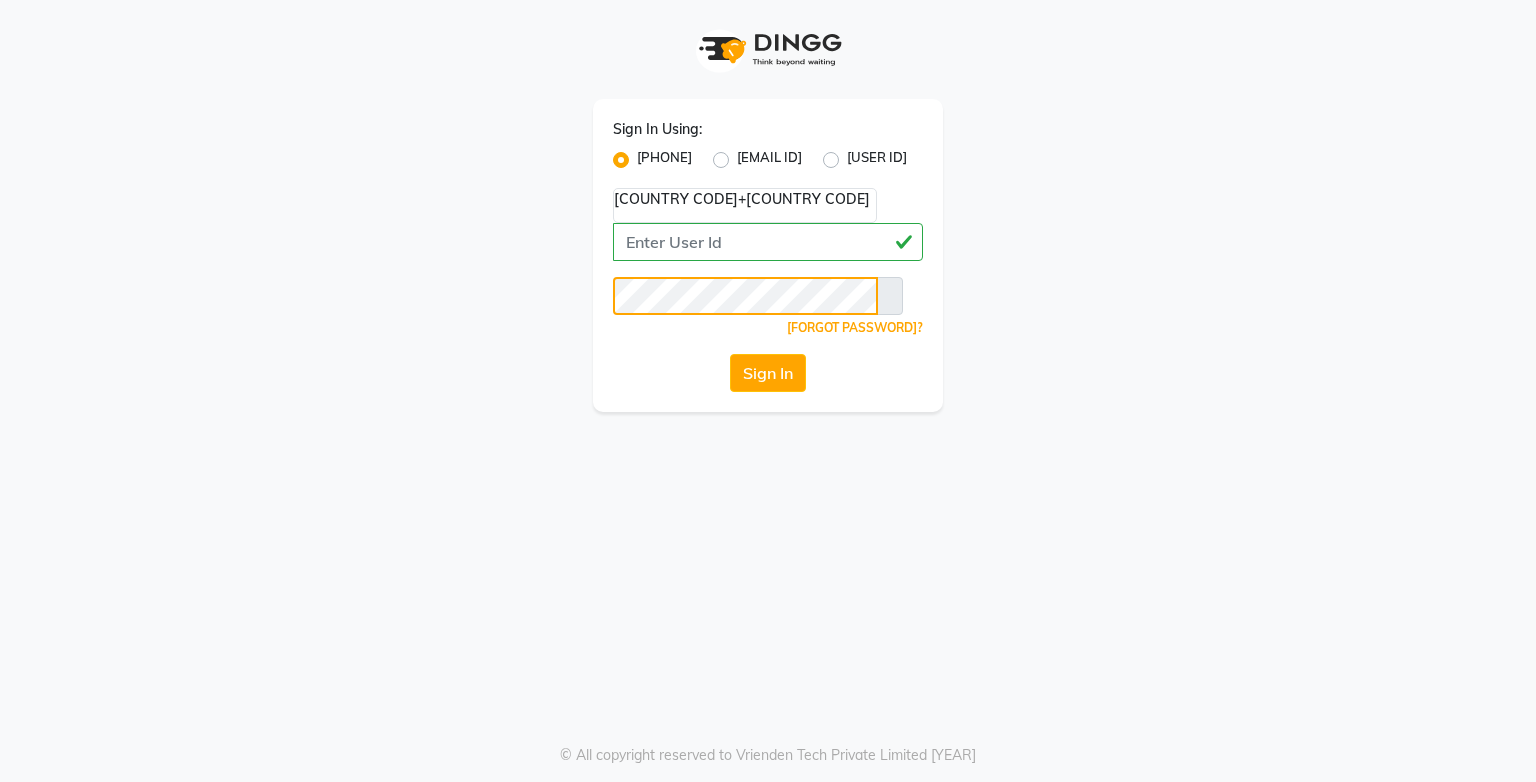 click on "Sign In" at bounding box center (768, 373) 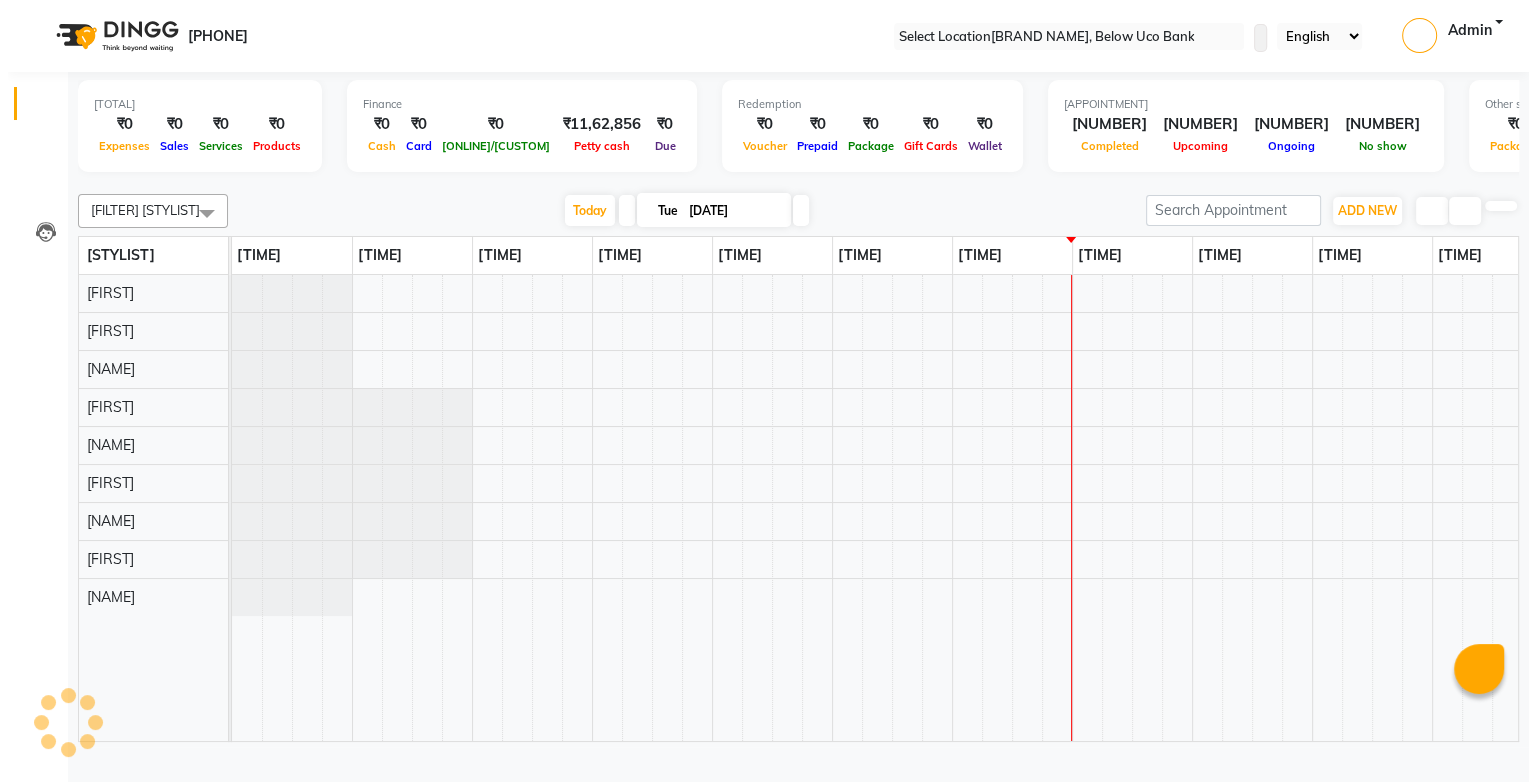 scroll, scrollTop: 0, scrollLeft: 0, axis: both 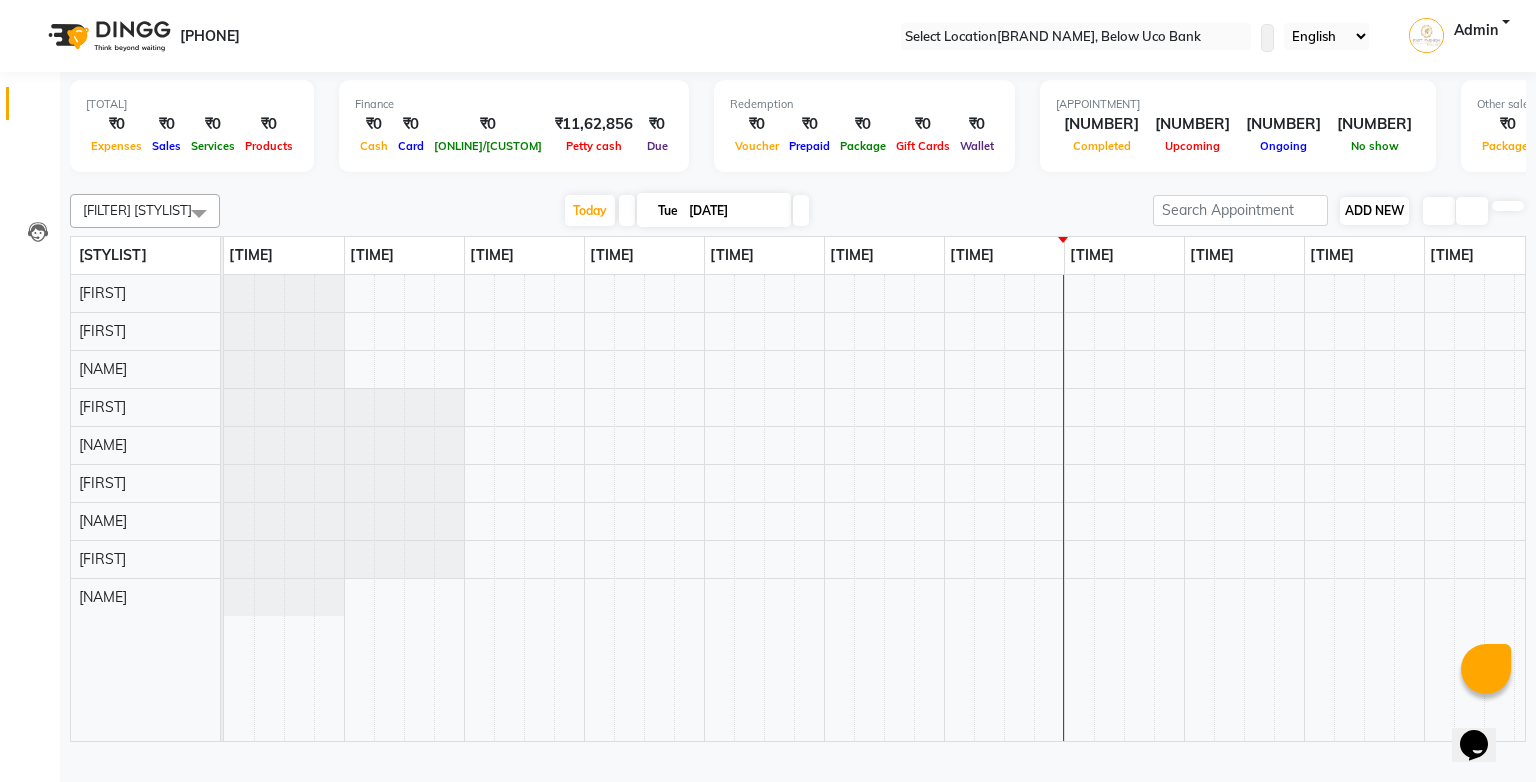 click on "ADD NEW" at bounding box center [1374, 210] 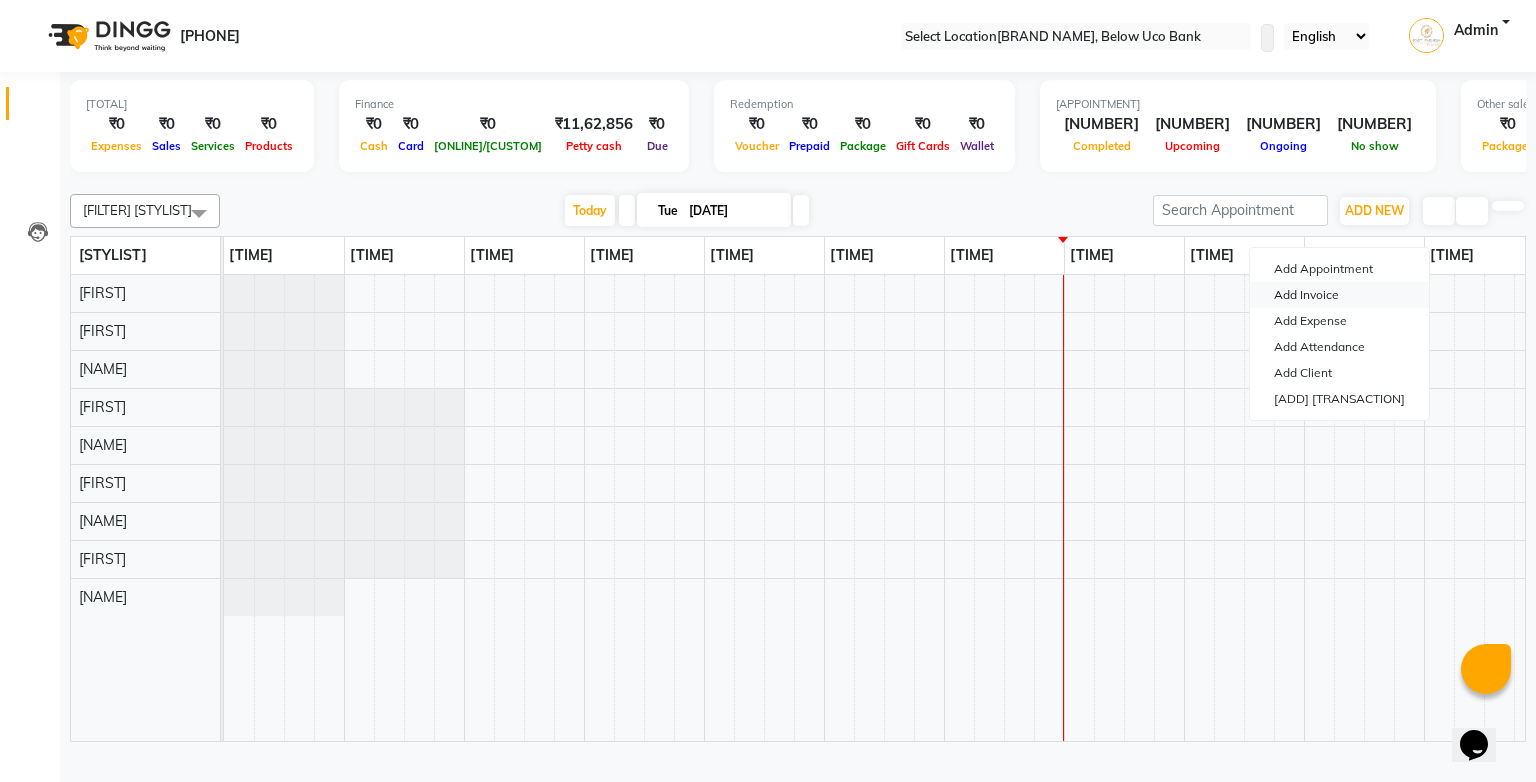 click on "Add Invoice" at bounding box center [1339, 295] 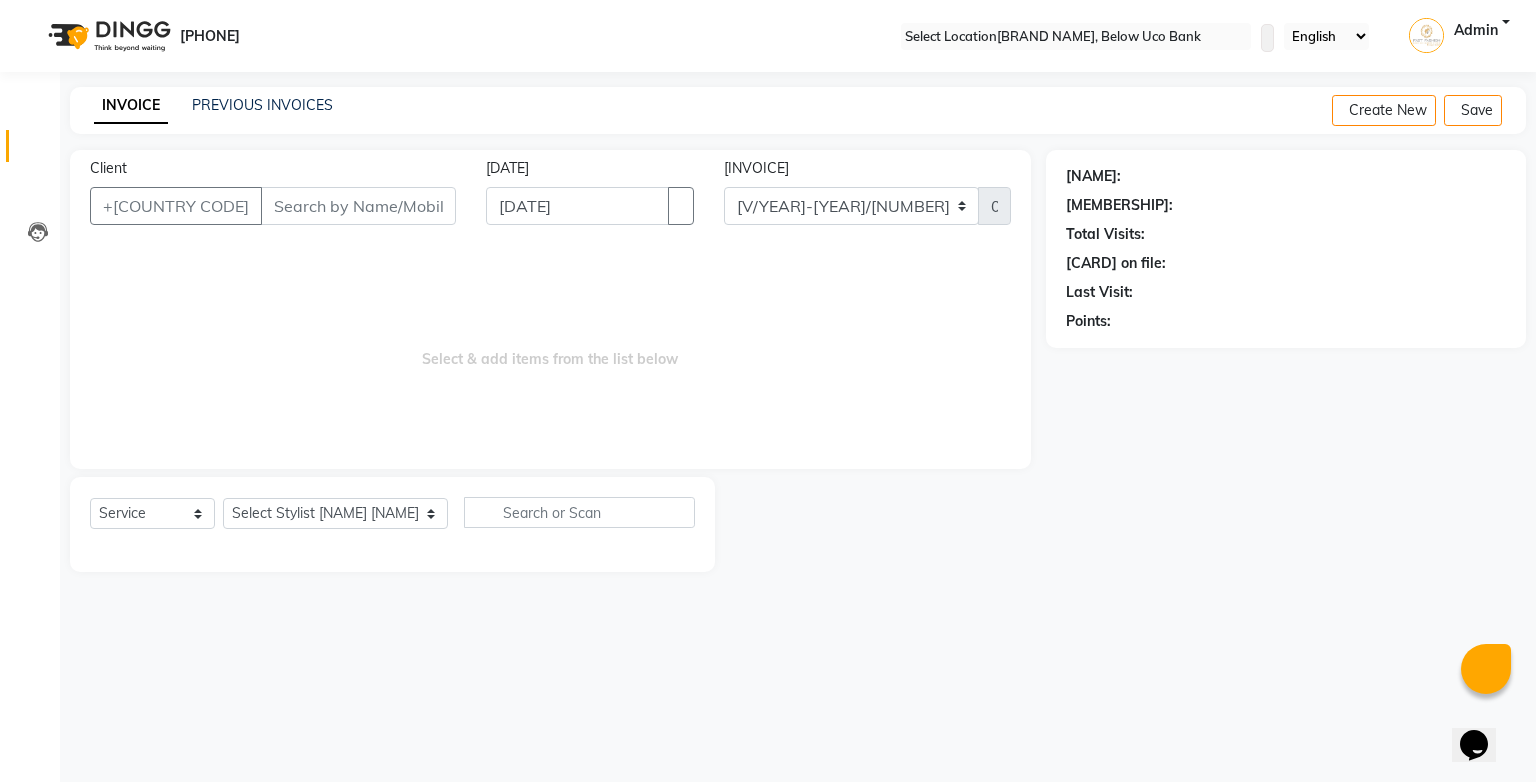 click on "Client" at bounding box center (358, 206) 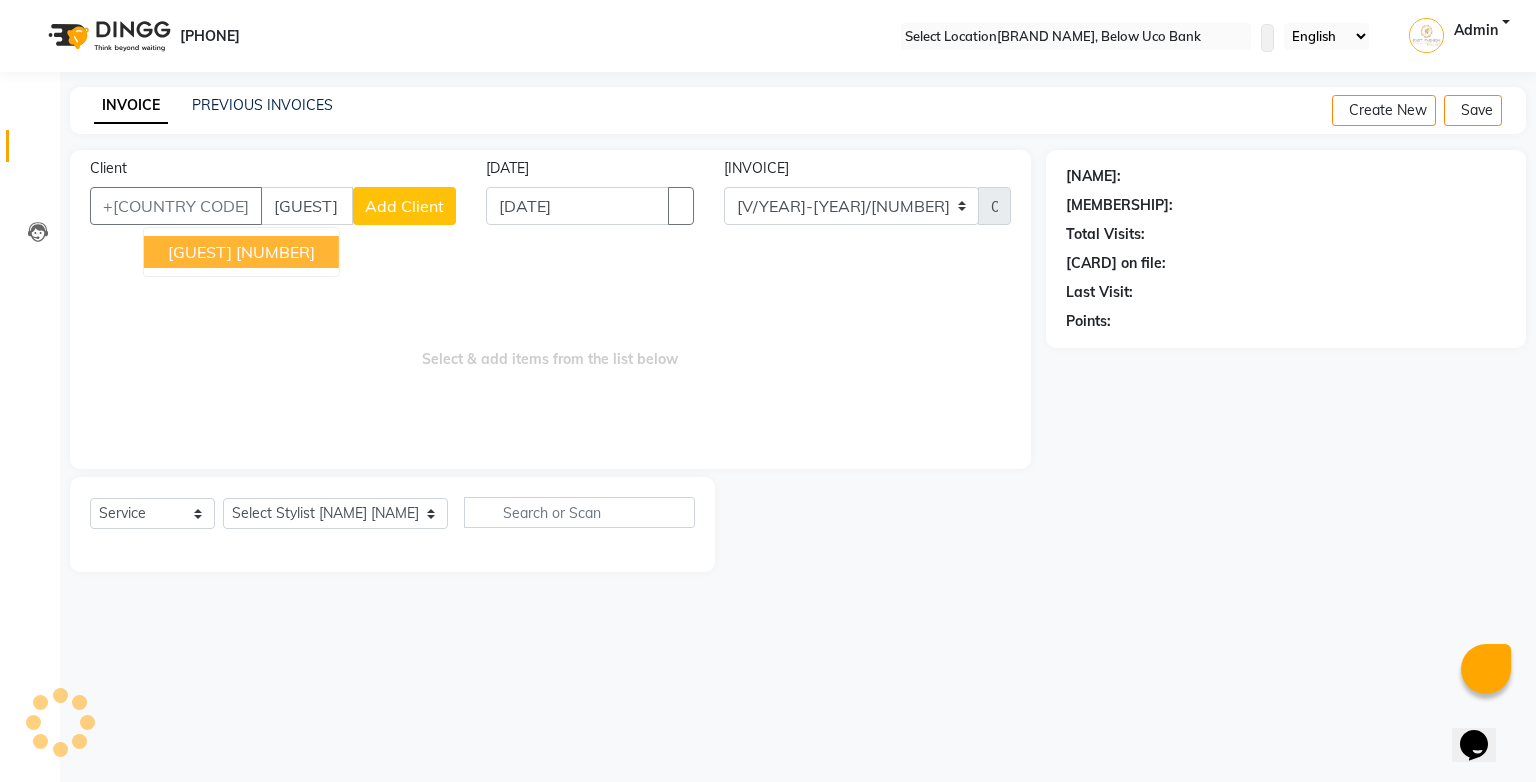 click on "[NUMBER]" at bounding box center [275, 252] 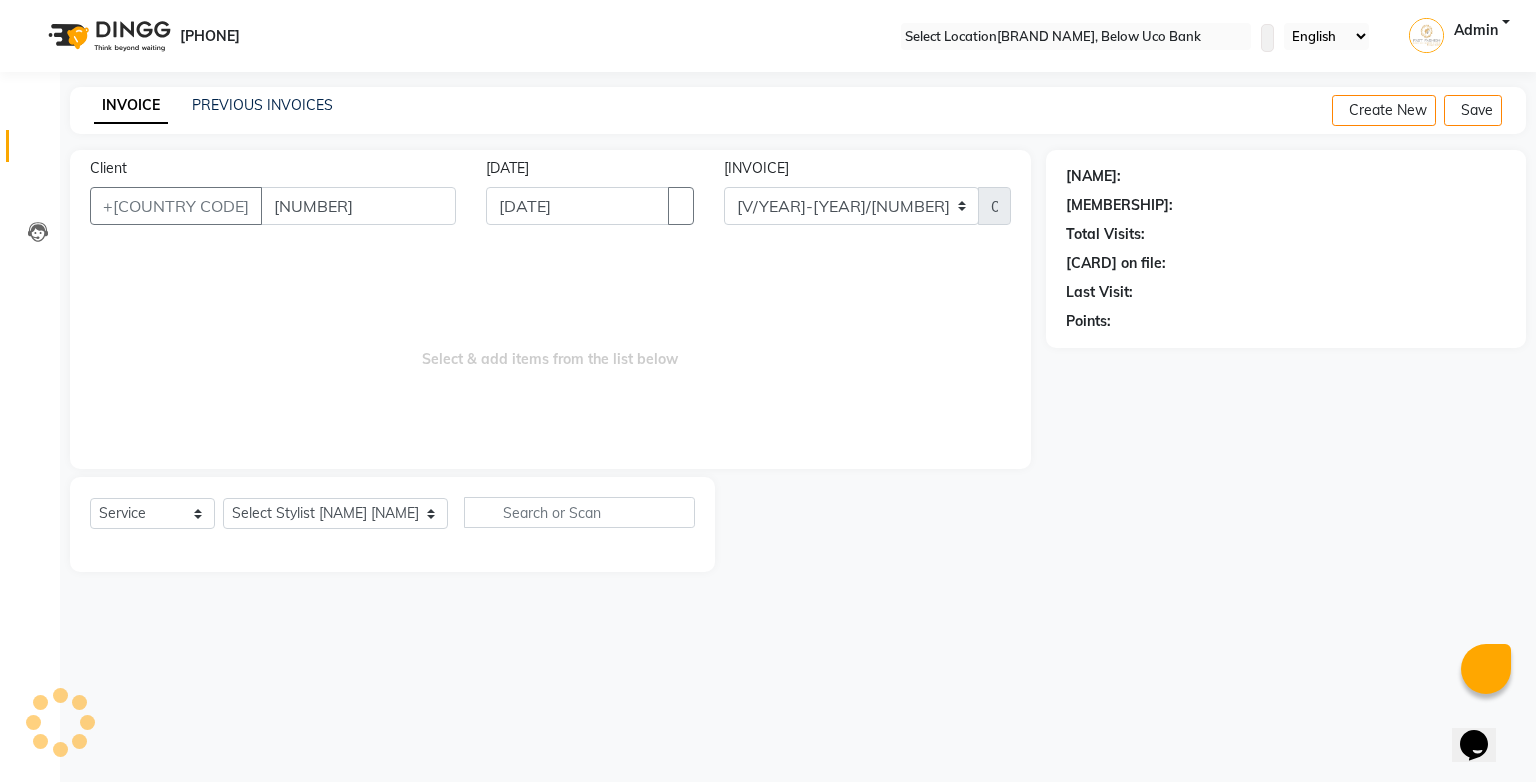 type on "[NUMBER]" 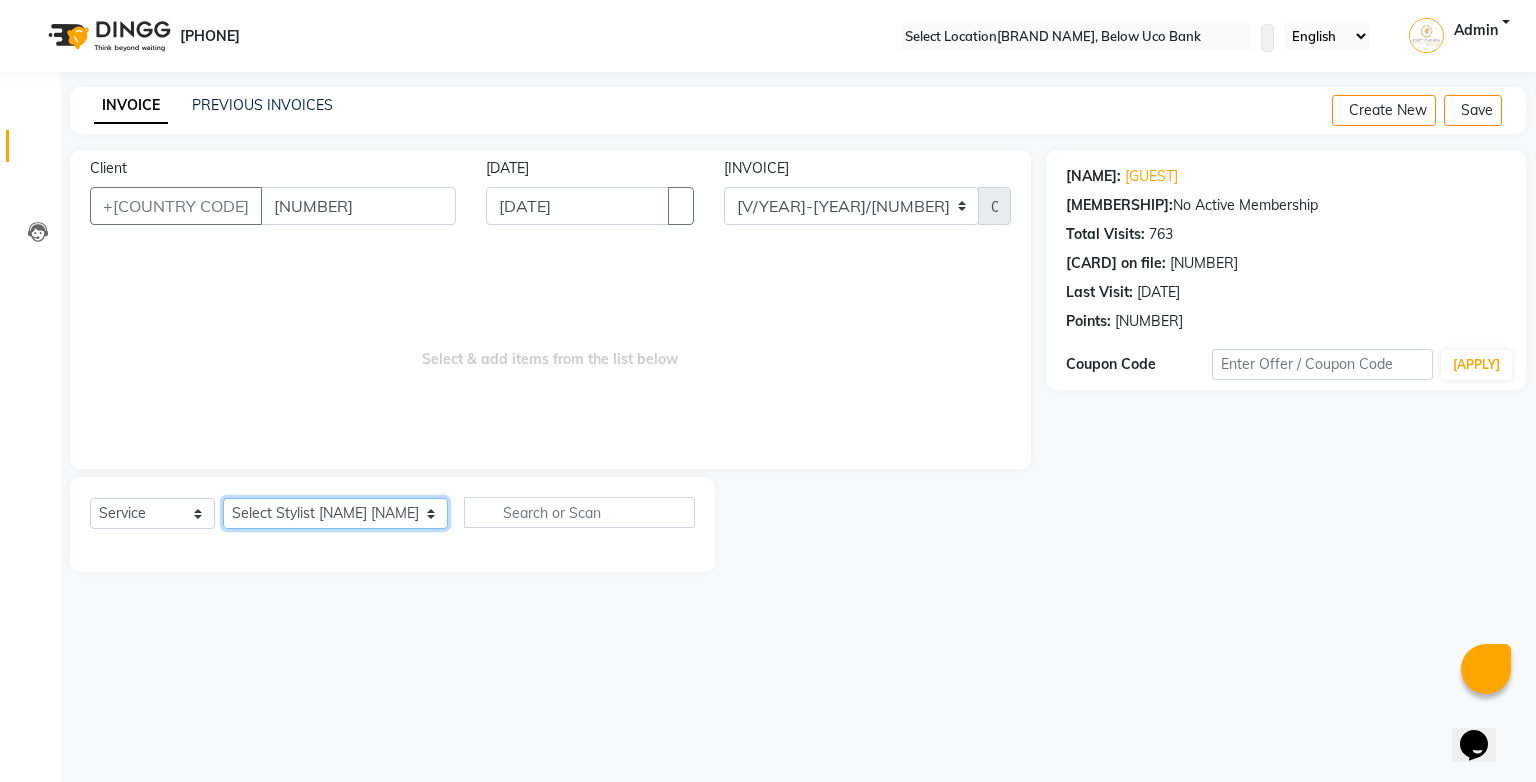 click on "Select Stylist [NAME] [NAME] [NAME] [NAME] [NAME] [NAME] [NAME] [NAME] [NAME]" at bounding box center [335, 513] 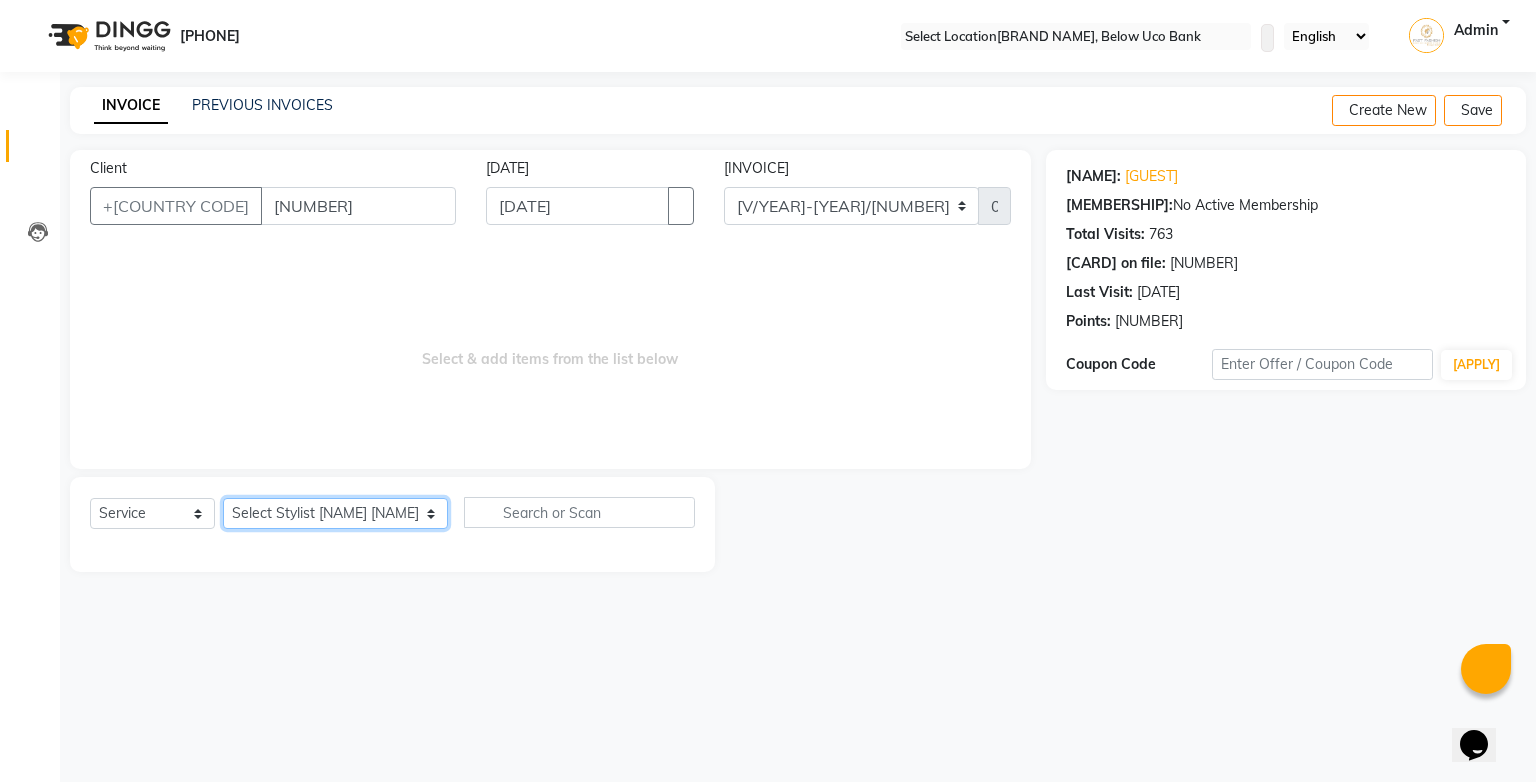 select on "[NUMBER]" 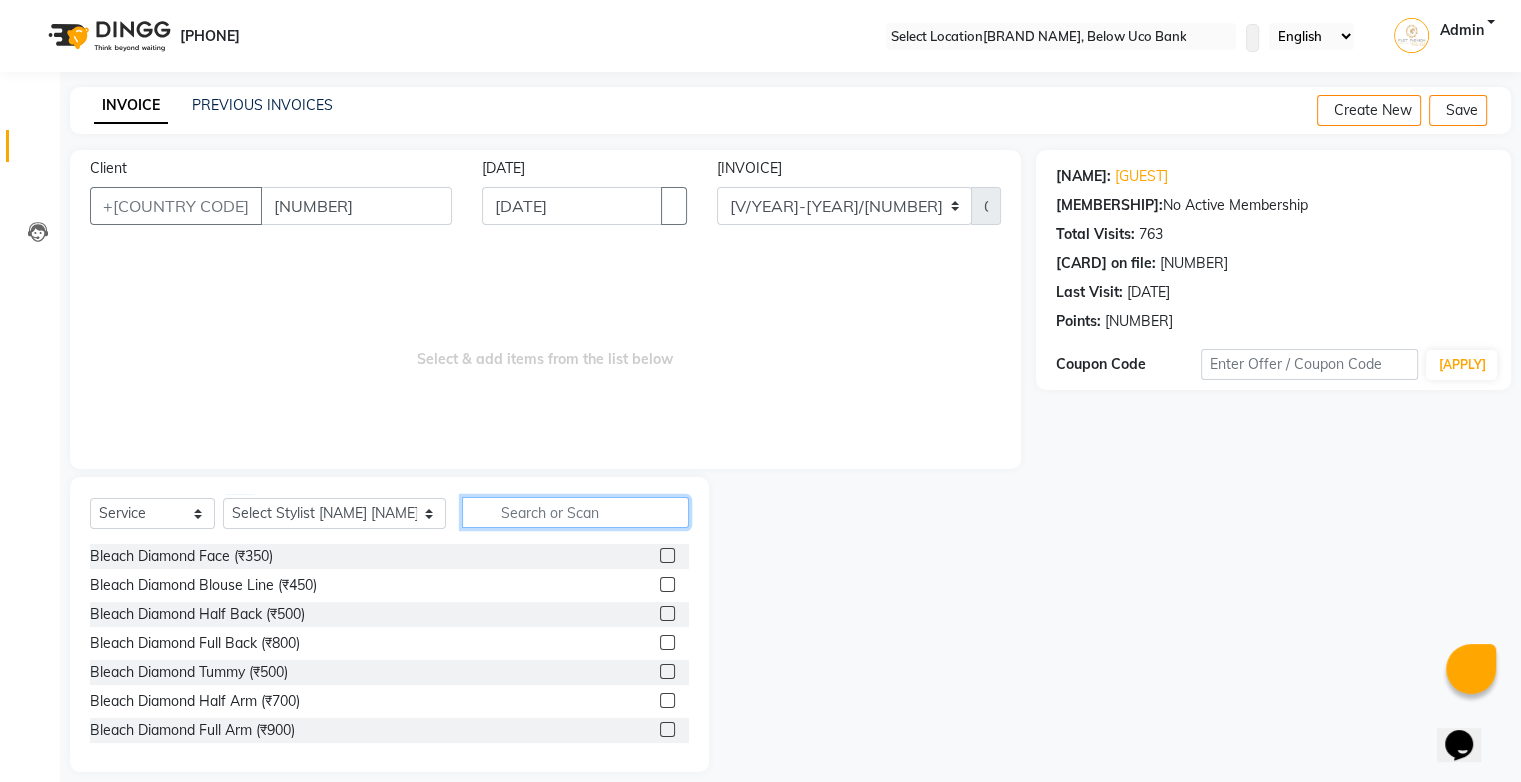 click at bounding box center (575, 512) 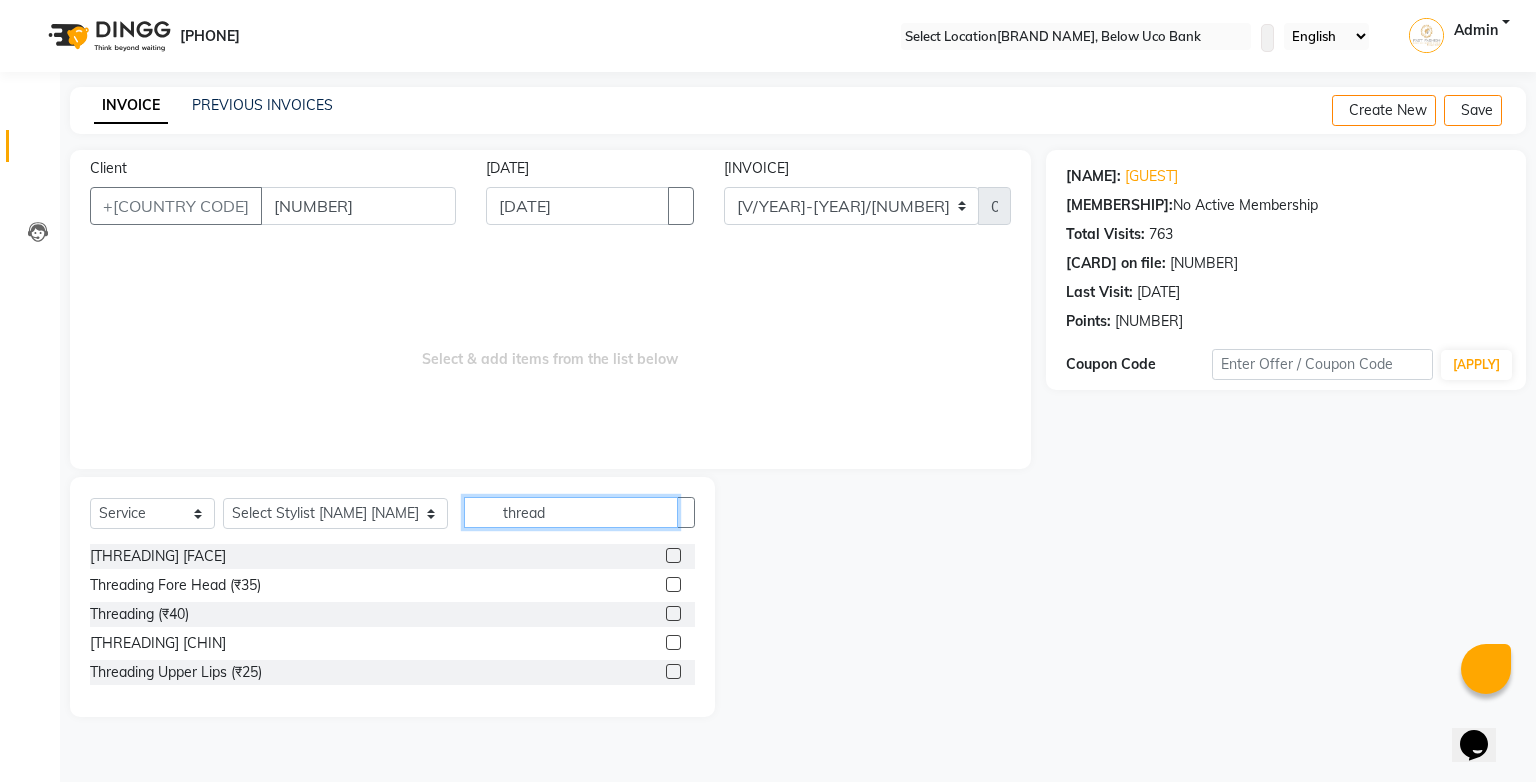 type on "thread" 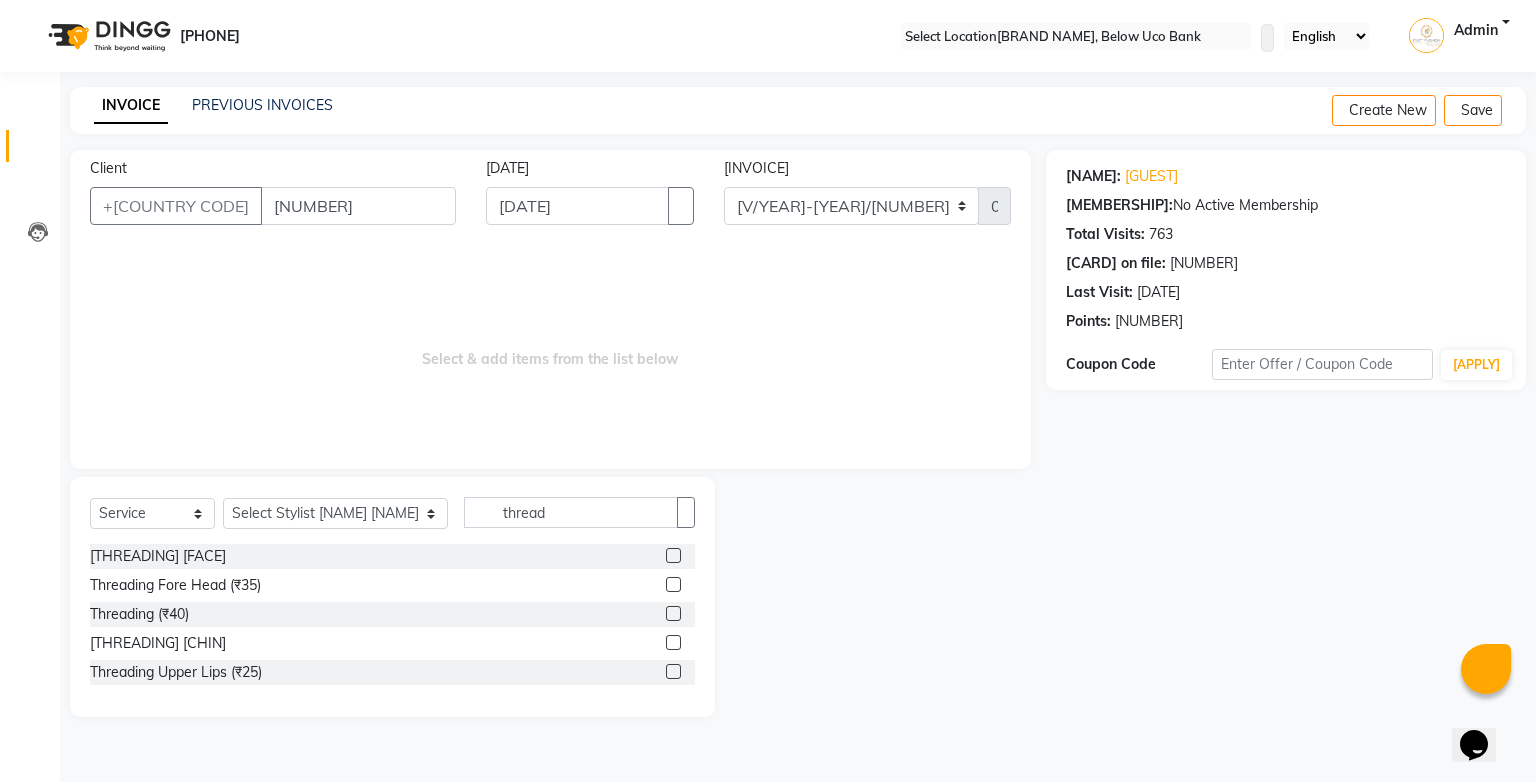click at bounding box center [673, 613] 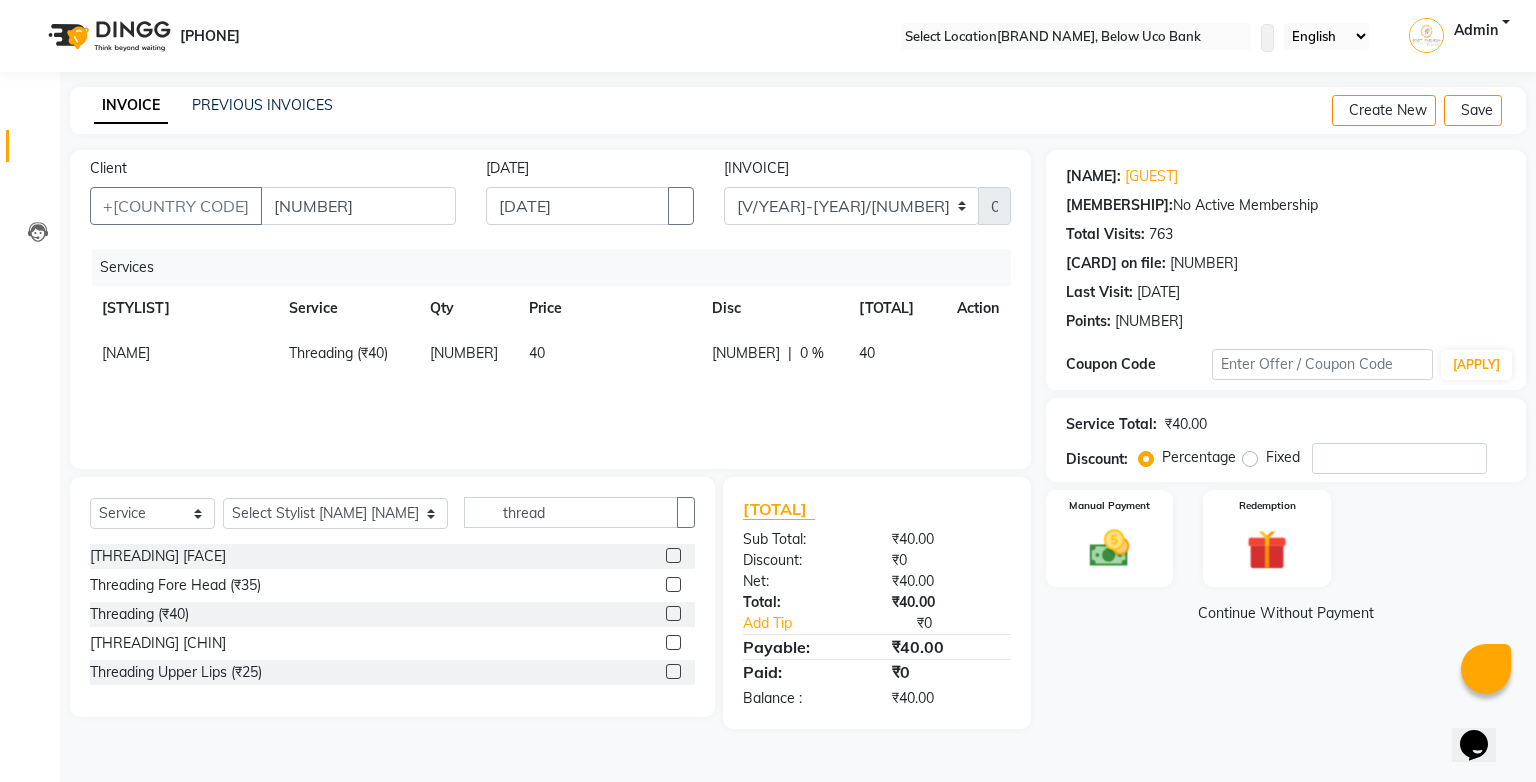 click at bounding box center [673, 671] 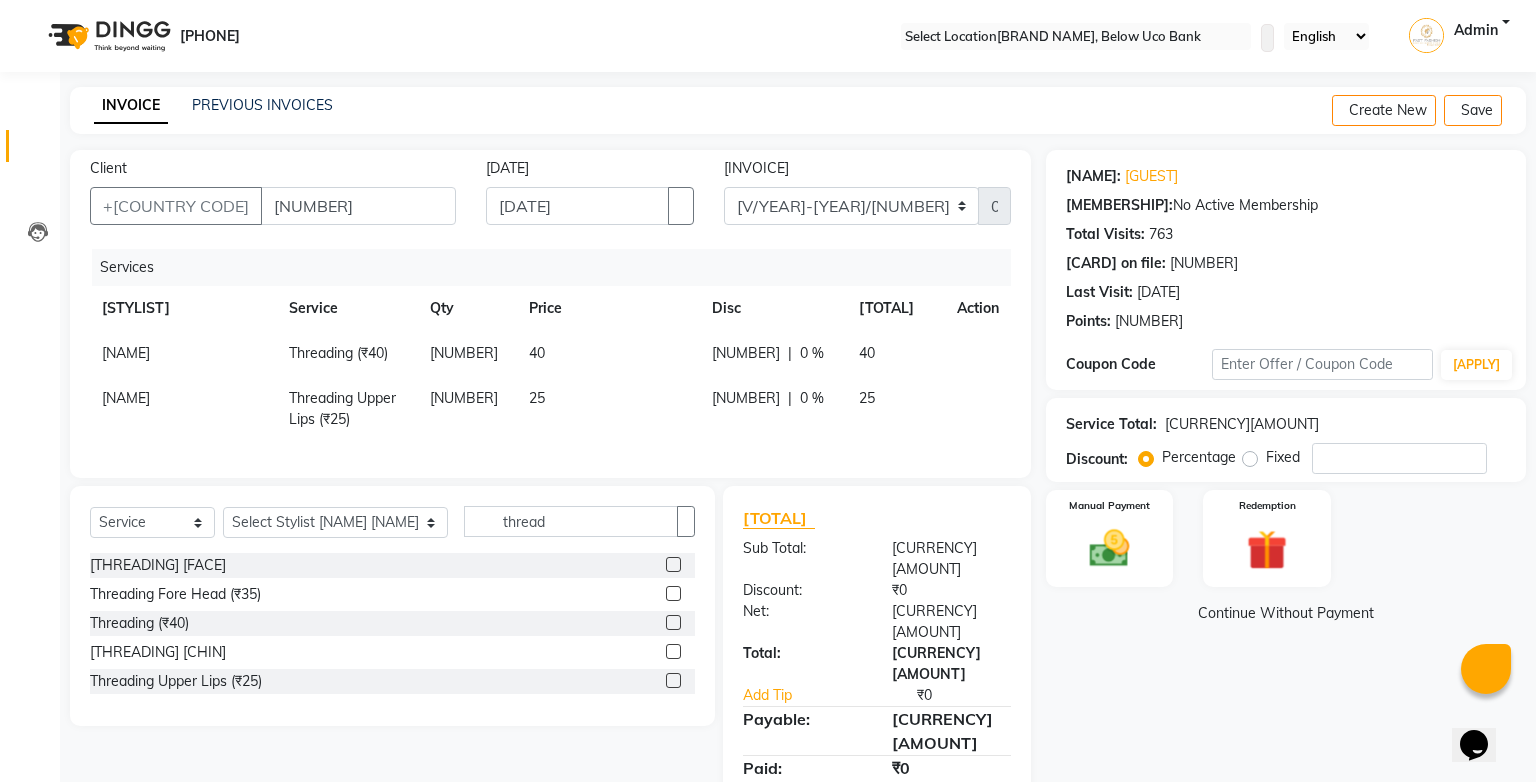 click at bounding box center [673, 680] 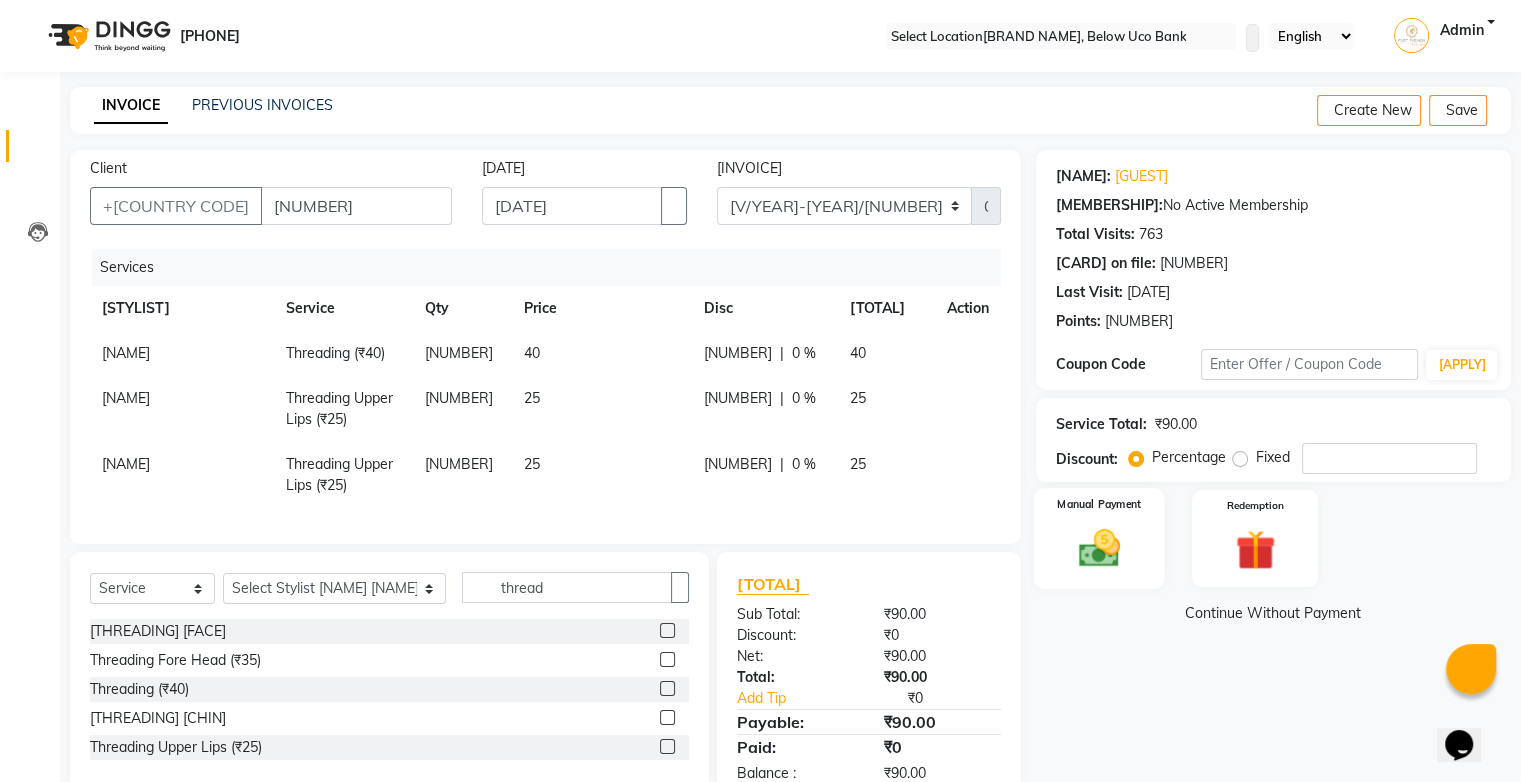 click at bounding box center (1098, 548) 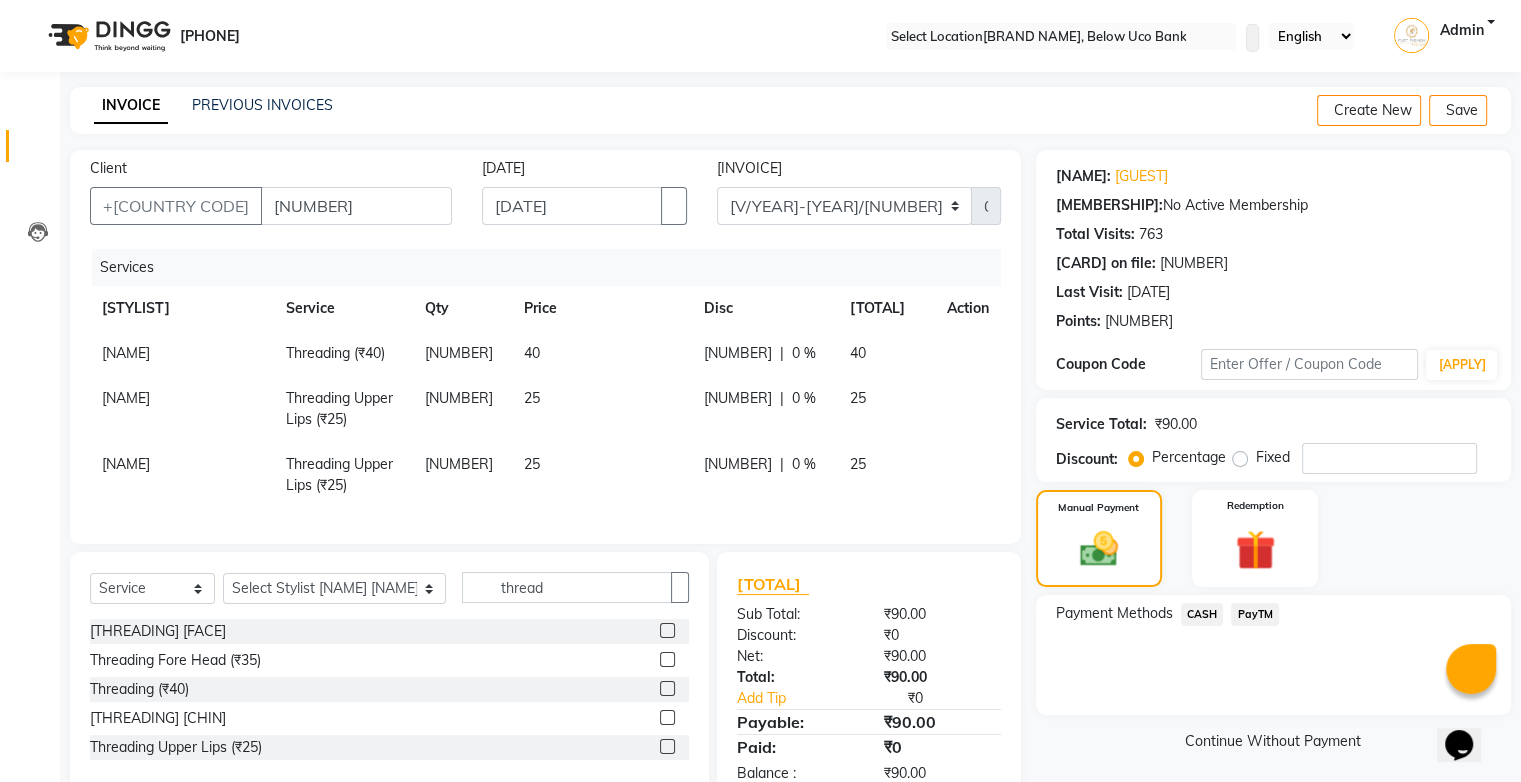 click on "CASH" at bounding box center (1202, 614) 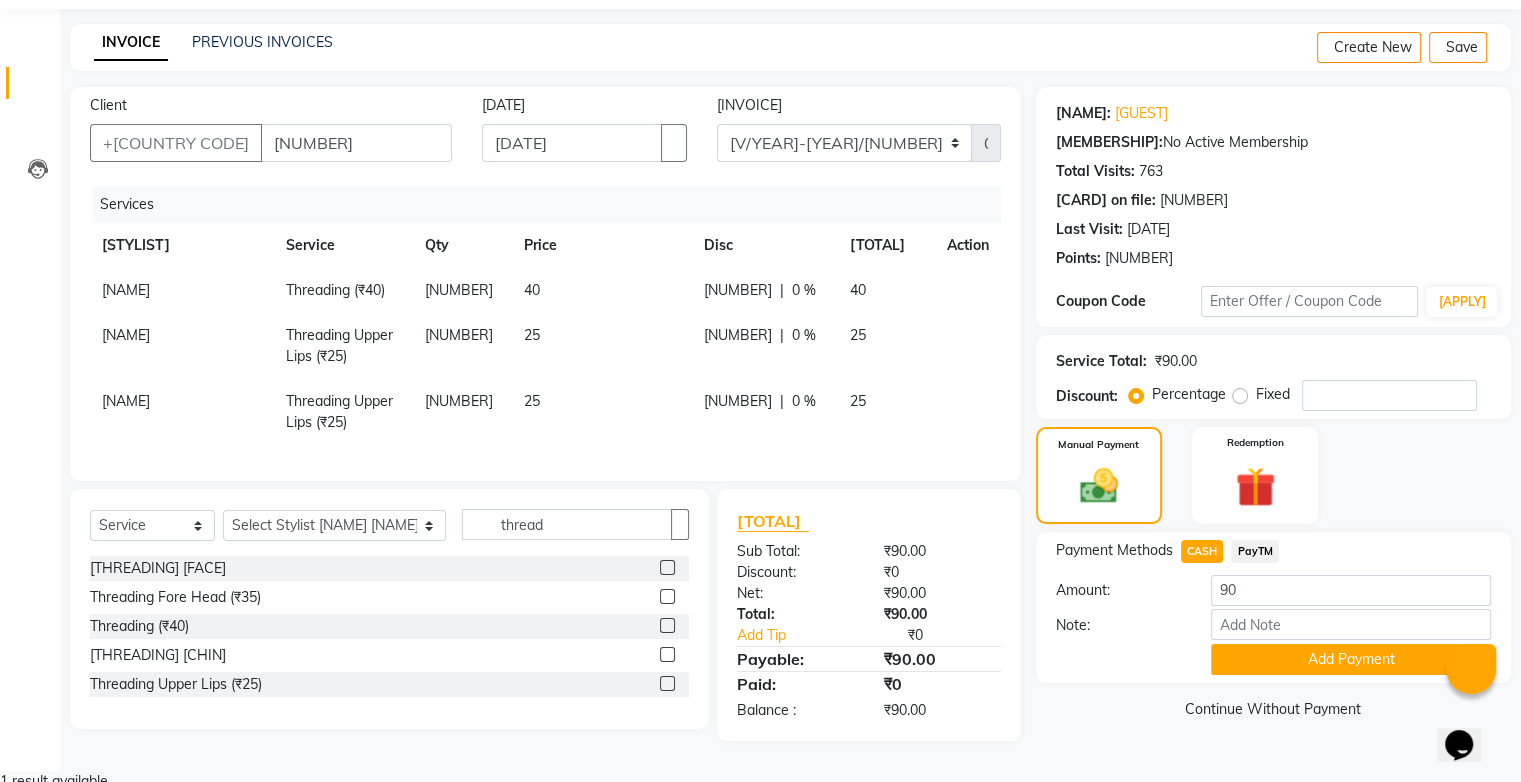 scroll, scrollTop: 66, scrollLeft: 0, axis: vertical 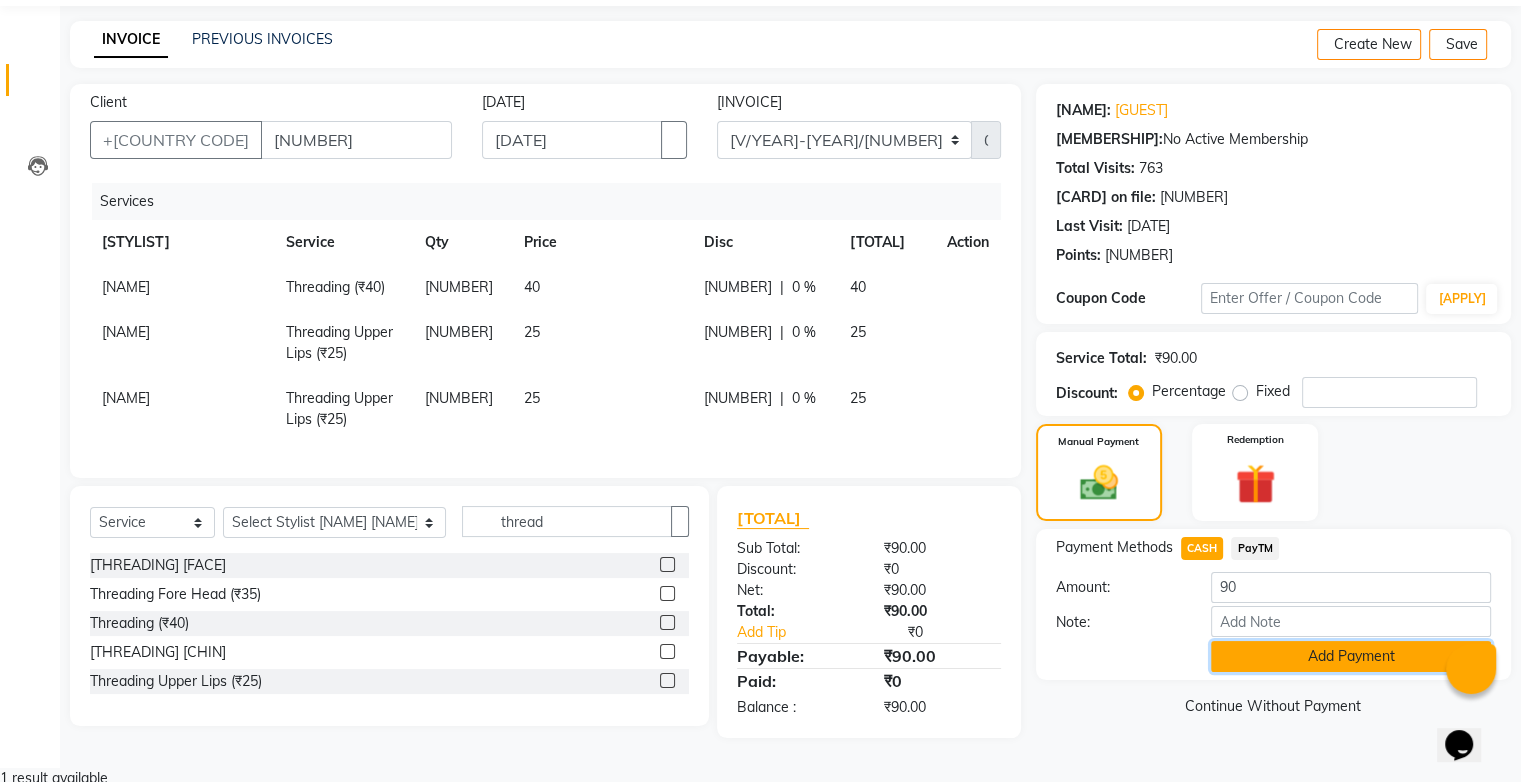 click on "Add Payment" at bounding box center (1351, 656) 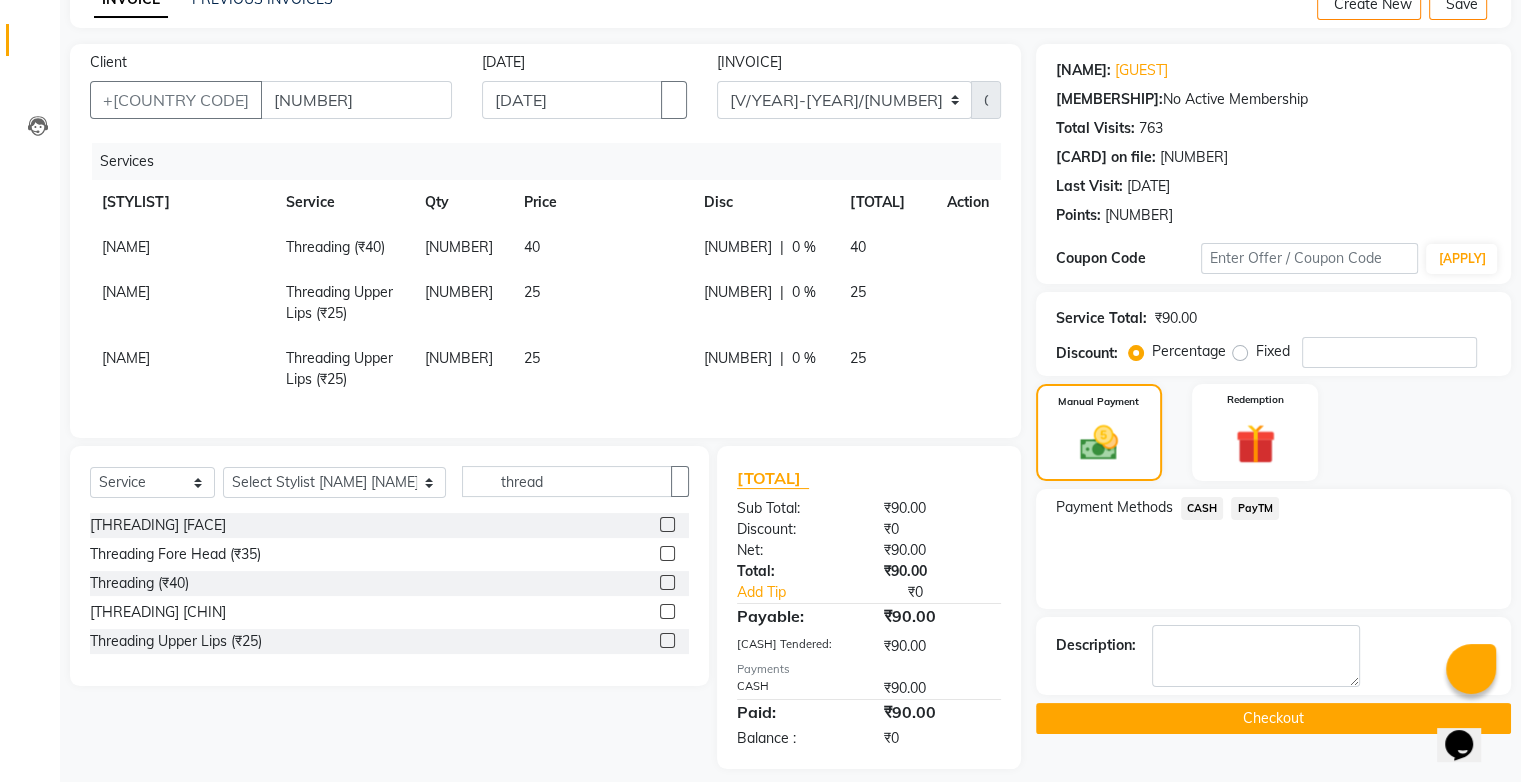 scroll, scrollTop: 136, scrollLeft: 0, axis: vertical 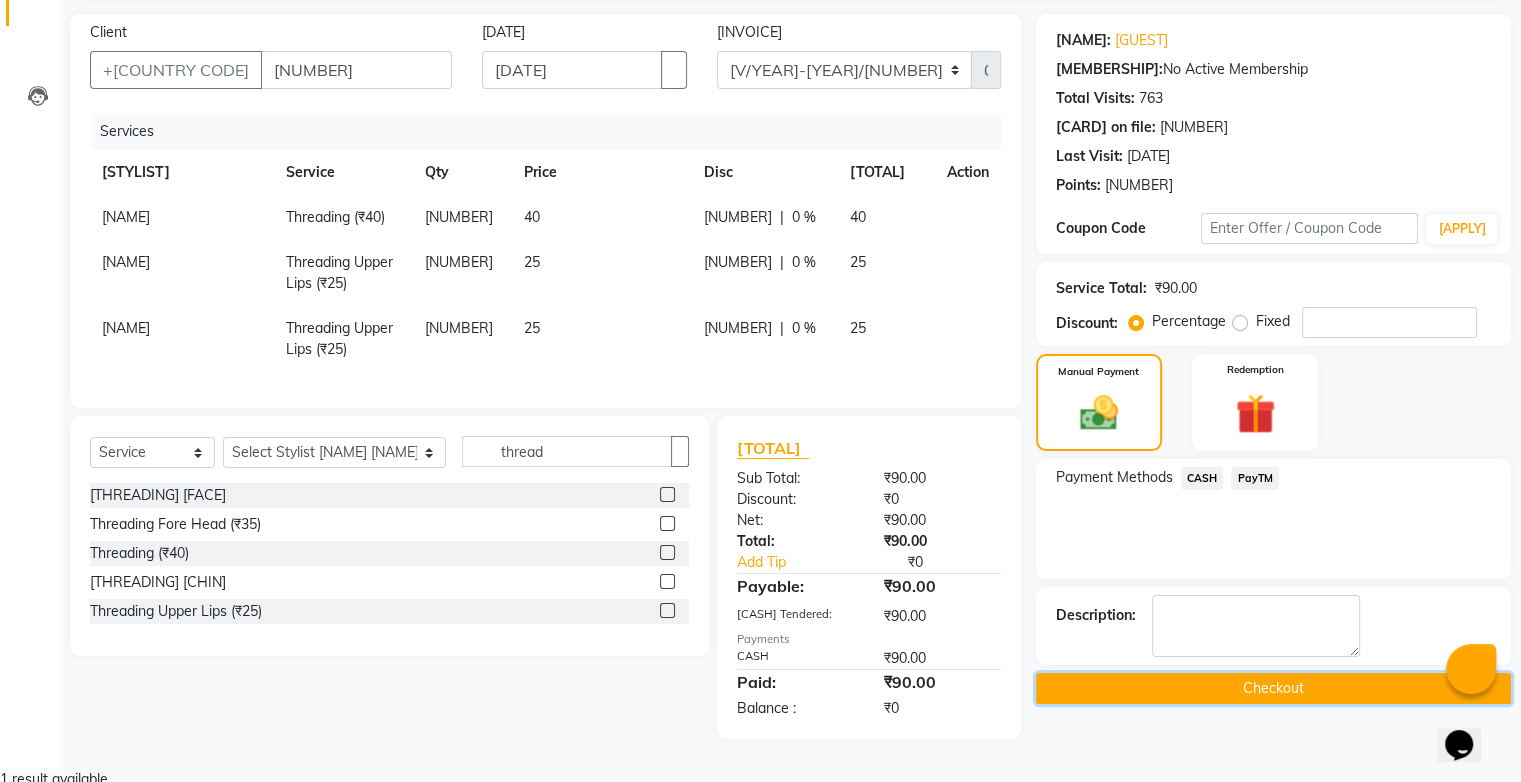 click on "Checkout" at bounding box center (1273, 688) 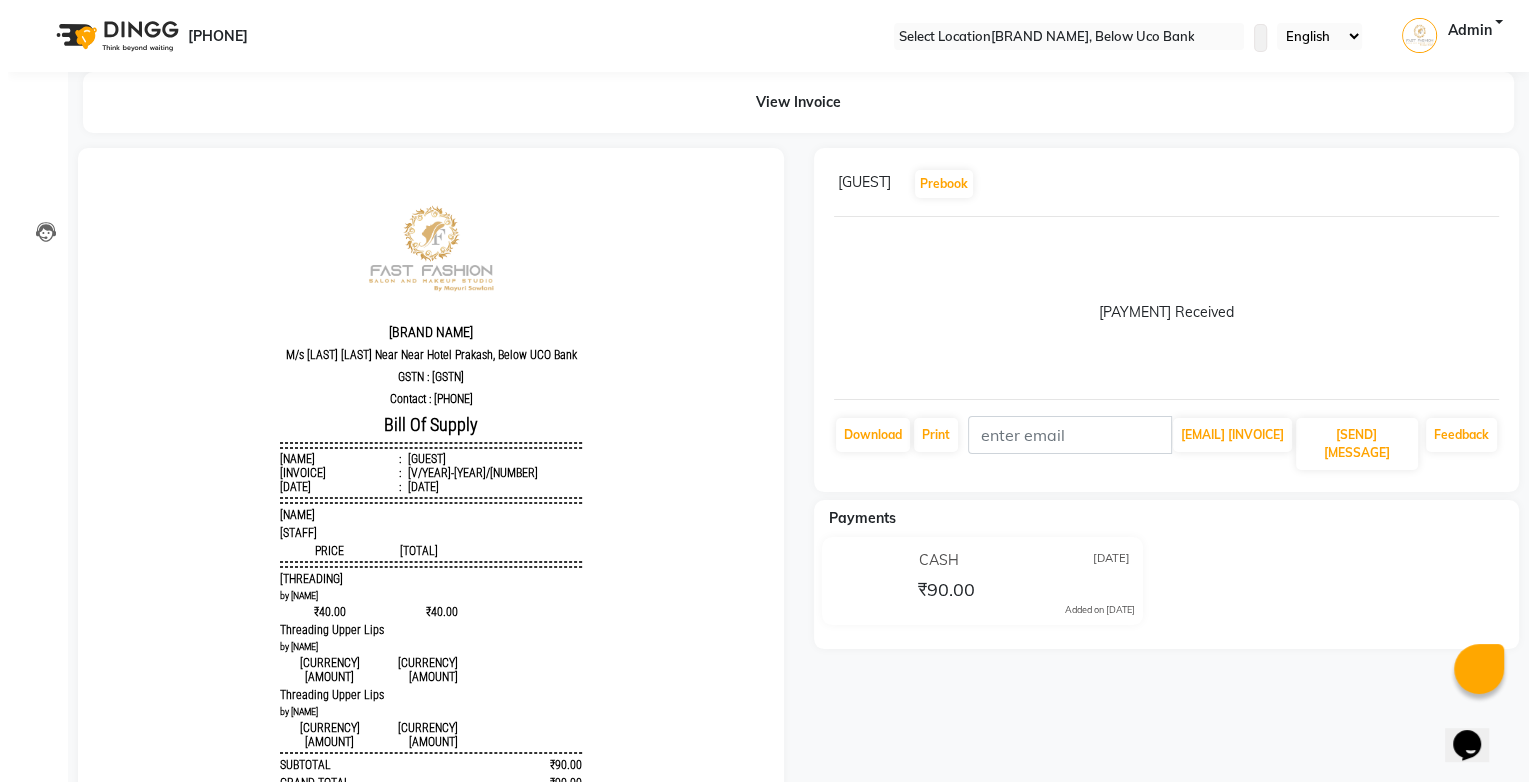 scroll, scrollTop: 0, scrollLeft: 0, axis: both 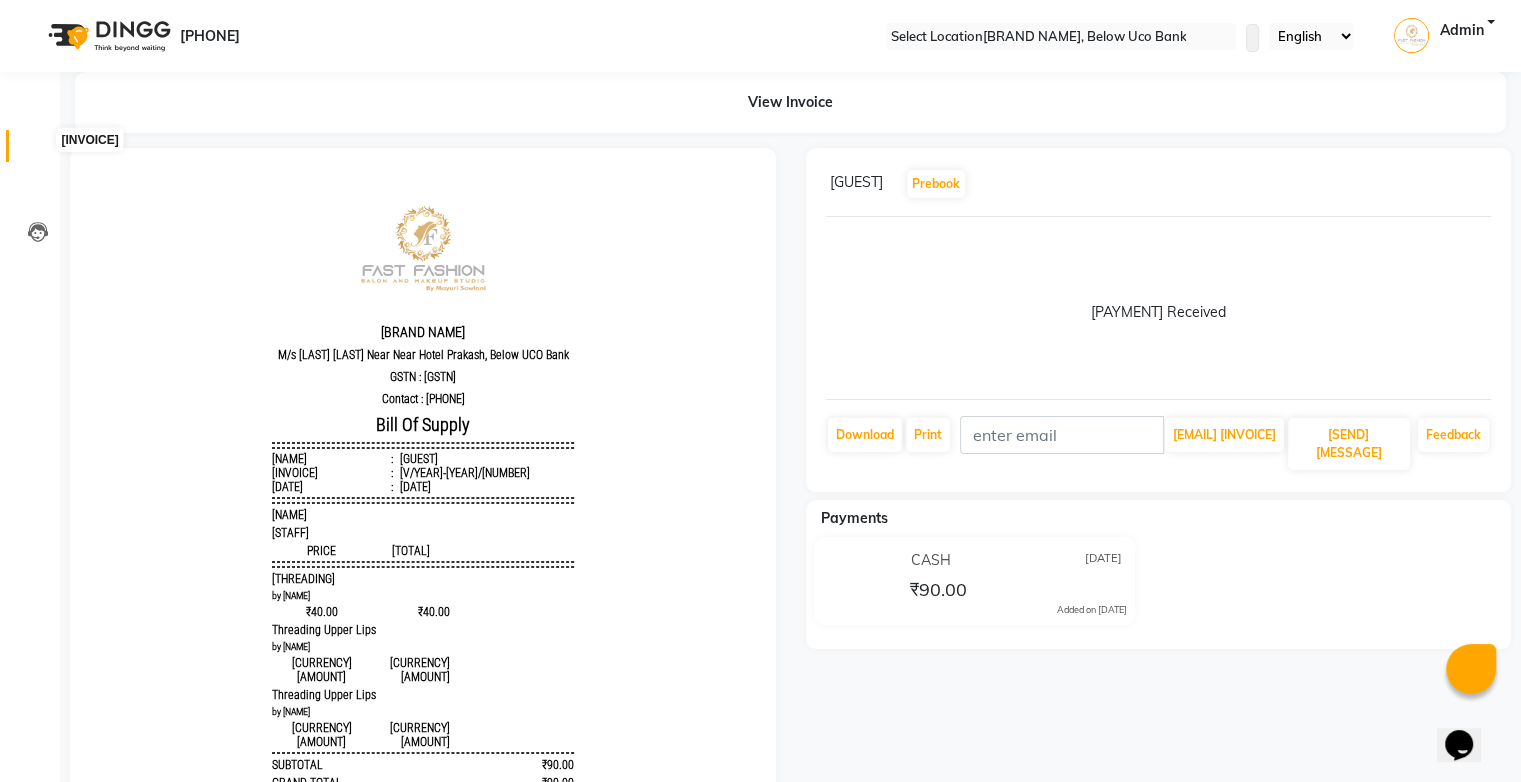 click at bounding box center (38, 151) 